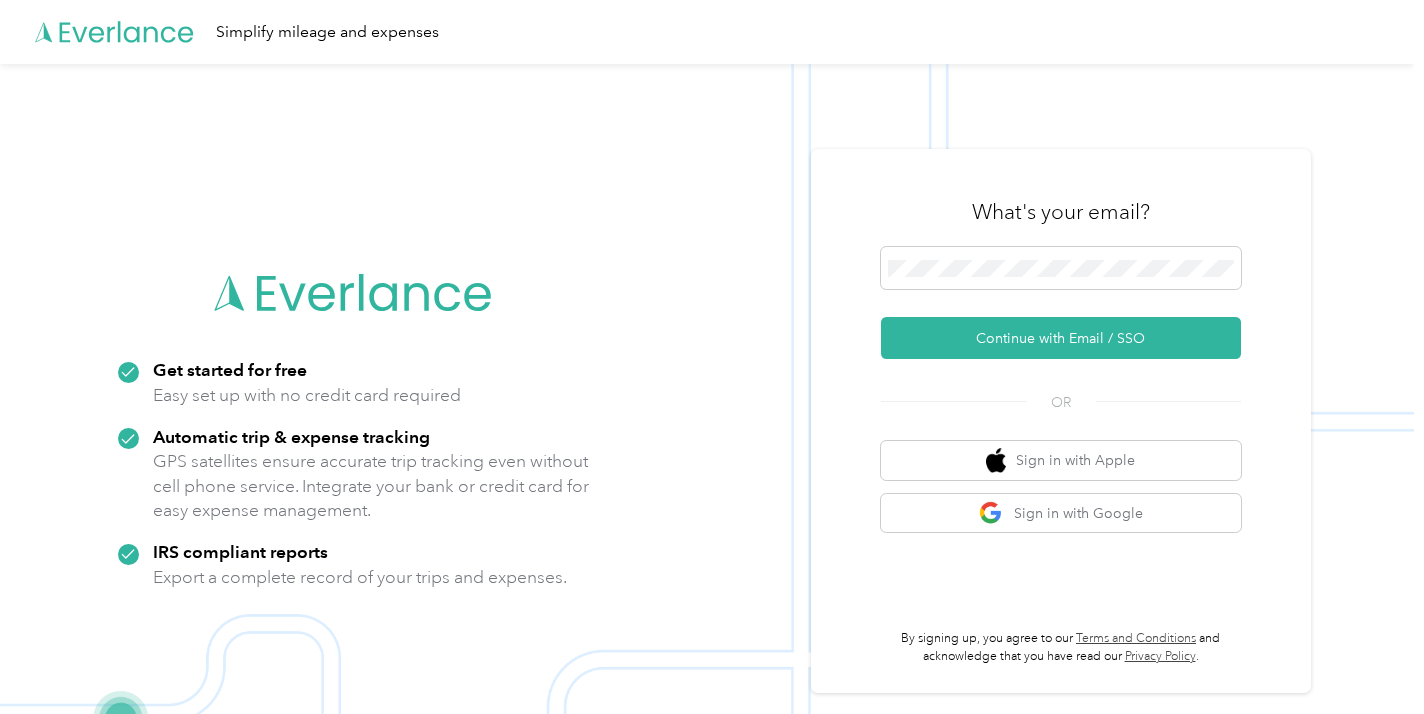 scroll, scrollTop: 0, scrollLeft: 0, axis: both 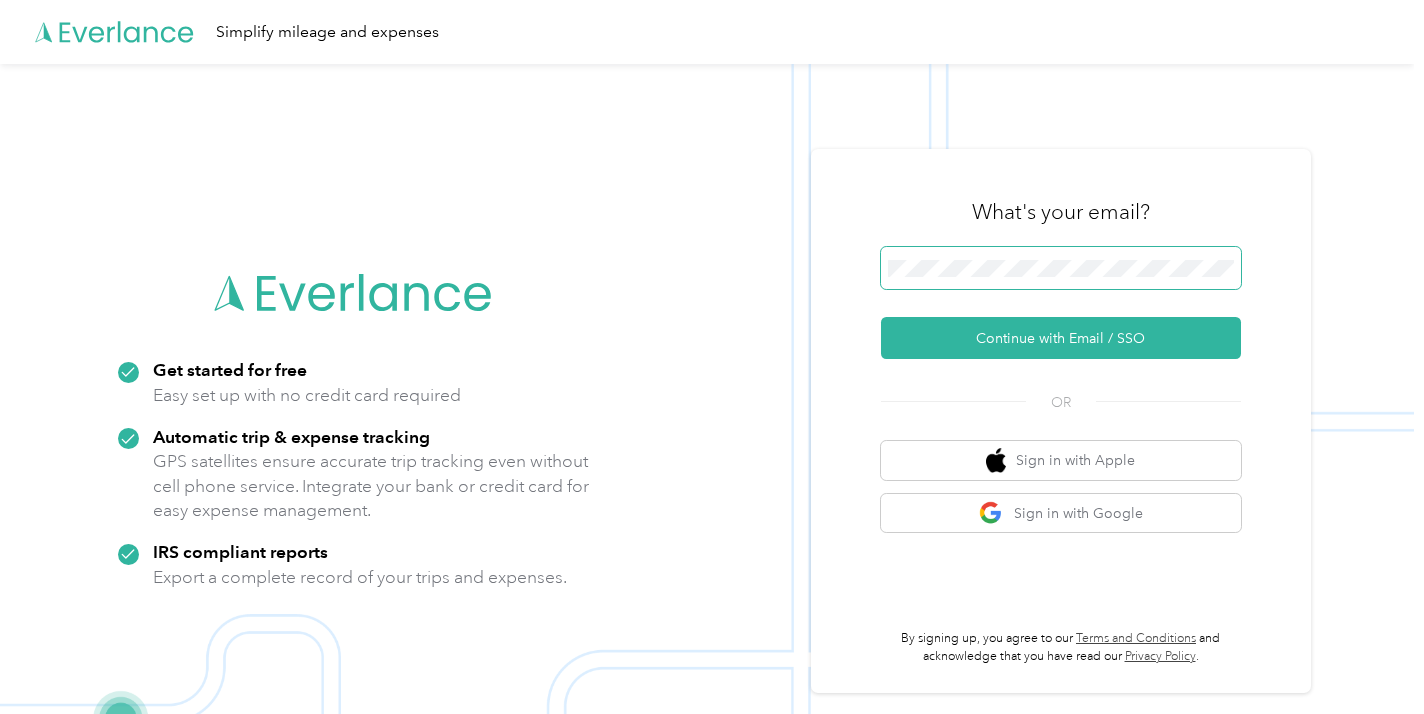 click on "Continue with Email / SSO" at bounding box center [1061, 338] 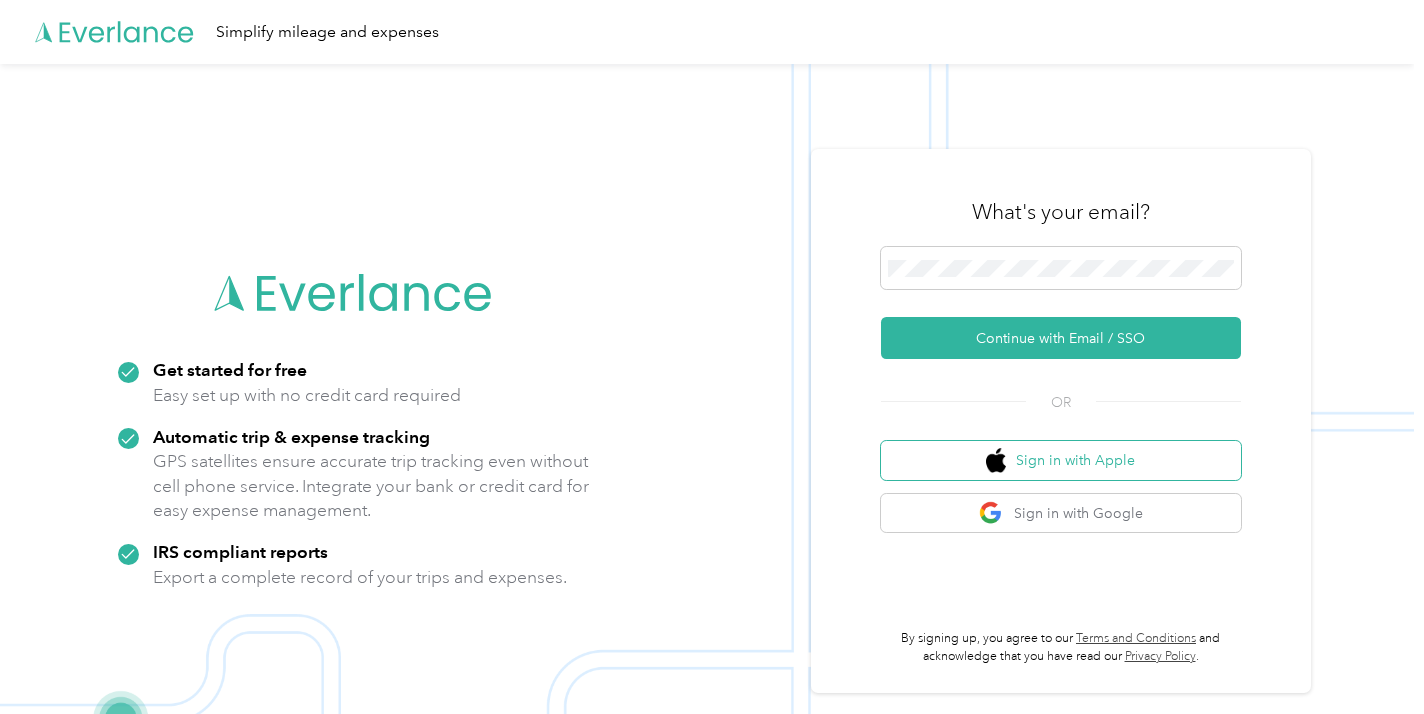 click on "Sign in with Apple" at bounding box center (1061, 460) 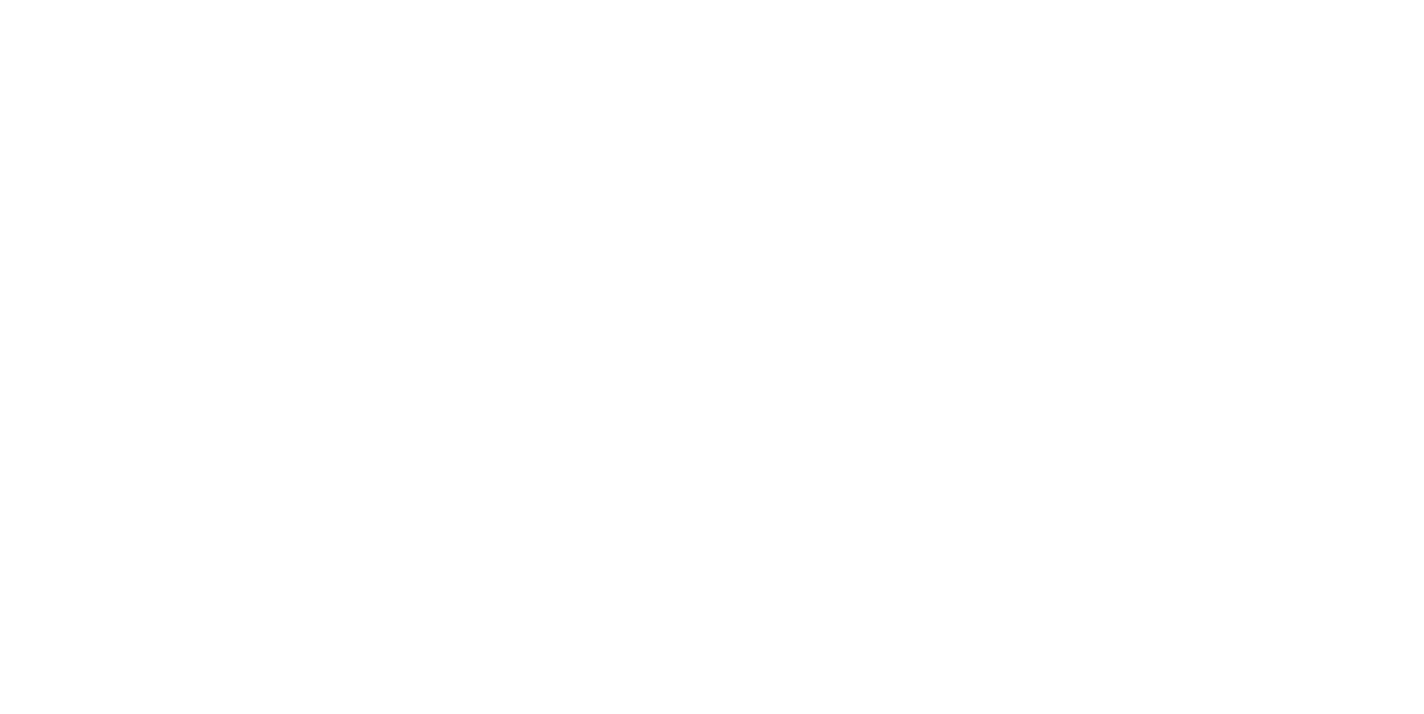 scroll, scrollTop: 0, scrollLeft: 0, axis: both 